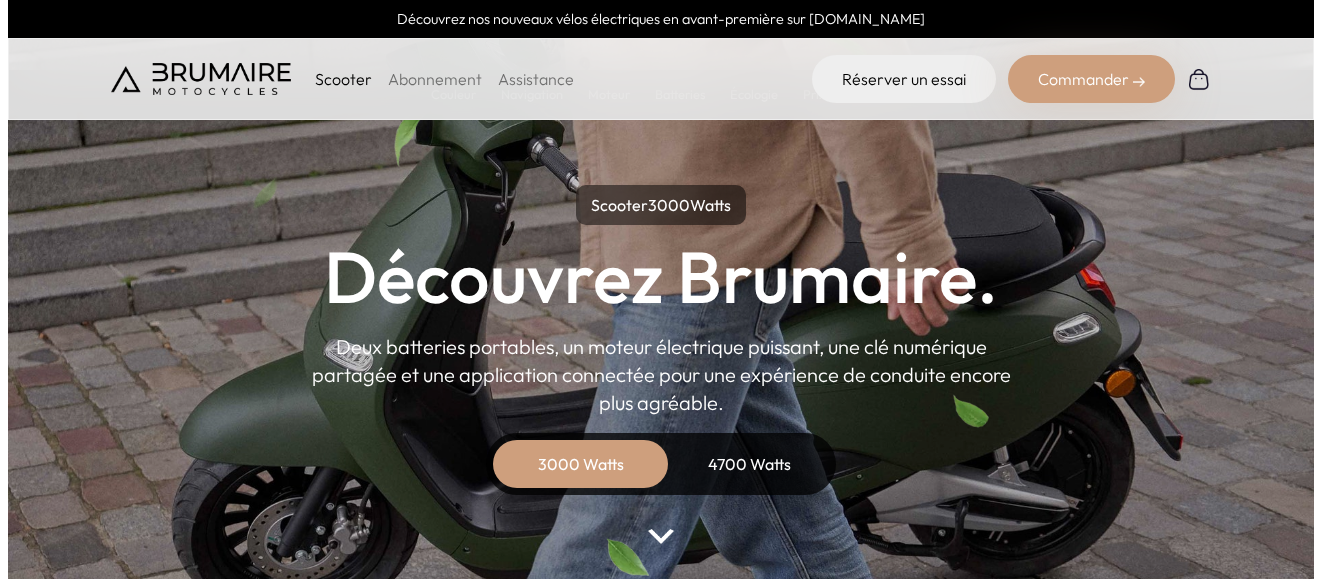scroll, scrollTop: 0, scrollLeft: 0, axis: both 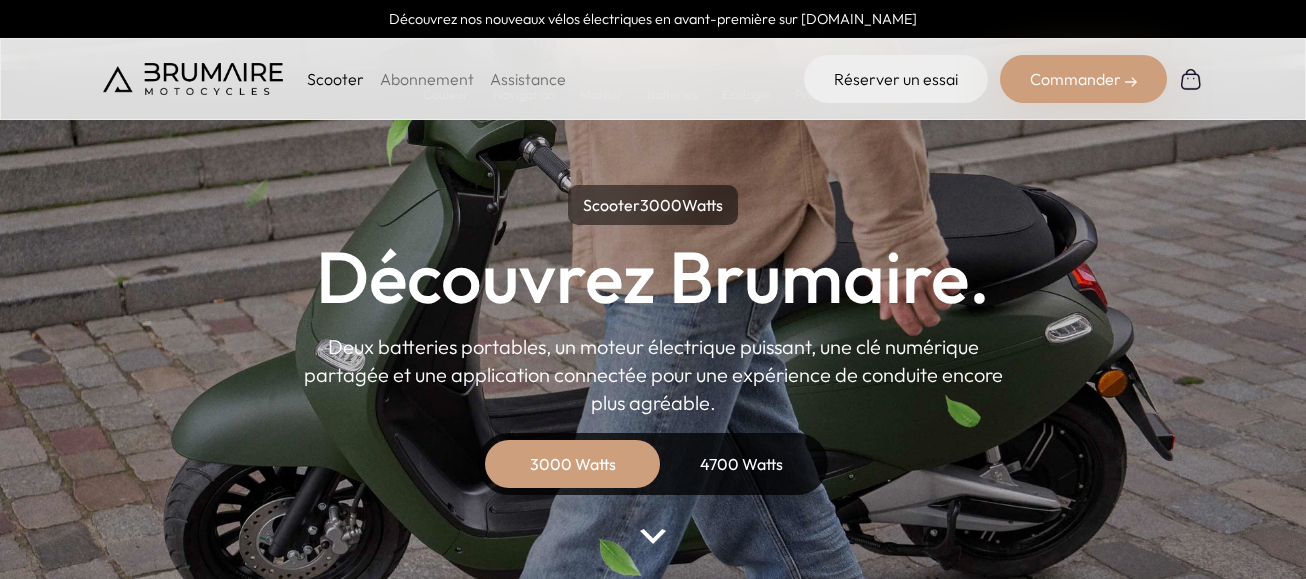 click on "Découvrez nos nouveaux vélos électriques en avant-première sur [DOMAIN_NAME]
Scooter
Abonnement
Assistance
Réserver un essai
Commander
Nos produits" at bounding box center [653, 289] 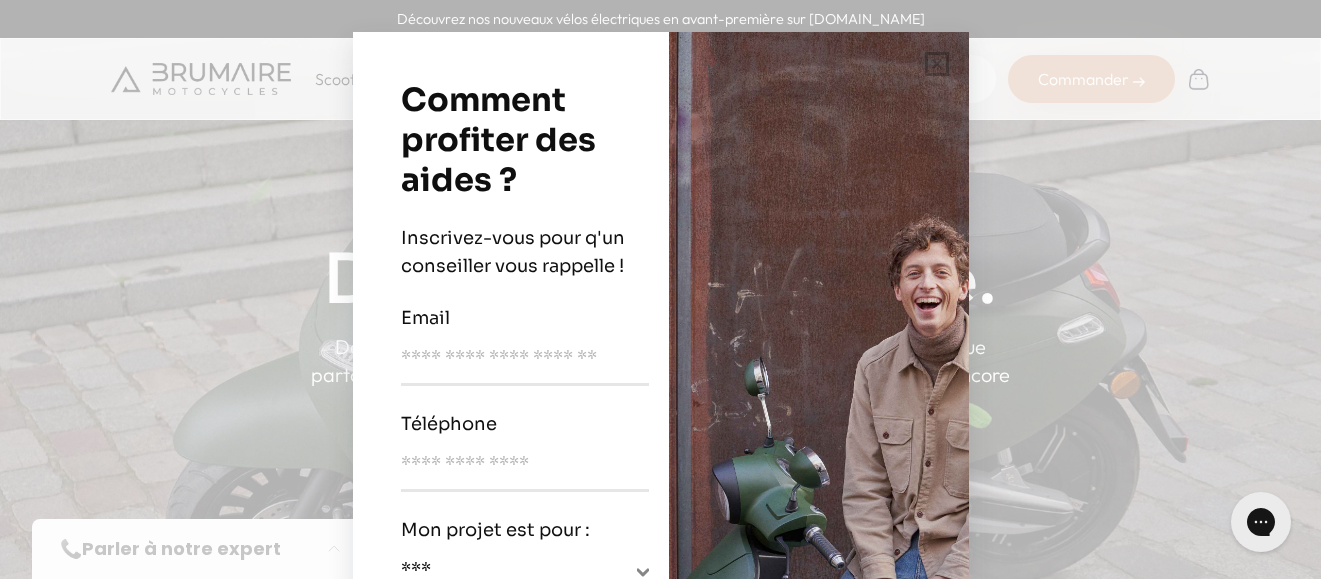 scroll, scrollTop: 0, scrollLeft: 0, axis: both 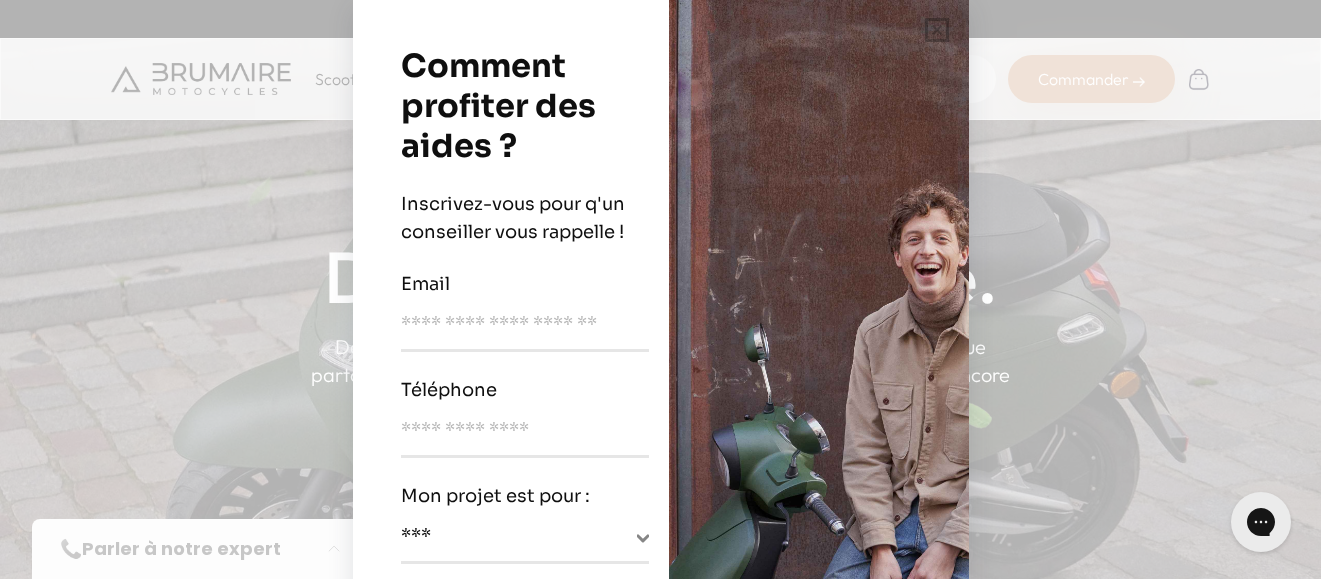 click on "**********" at bounding box center (660, 289) 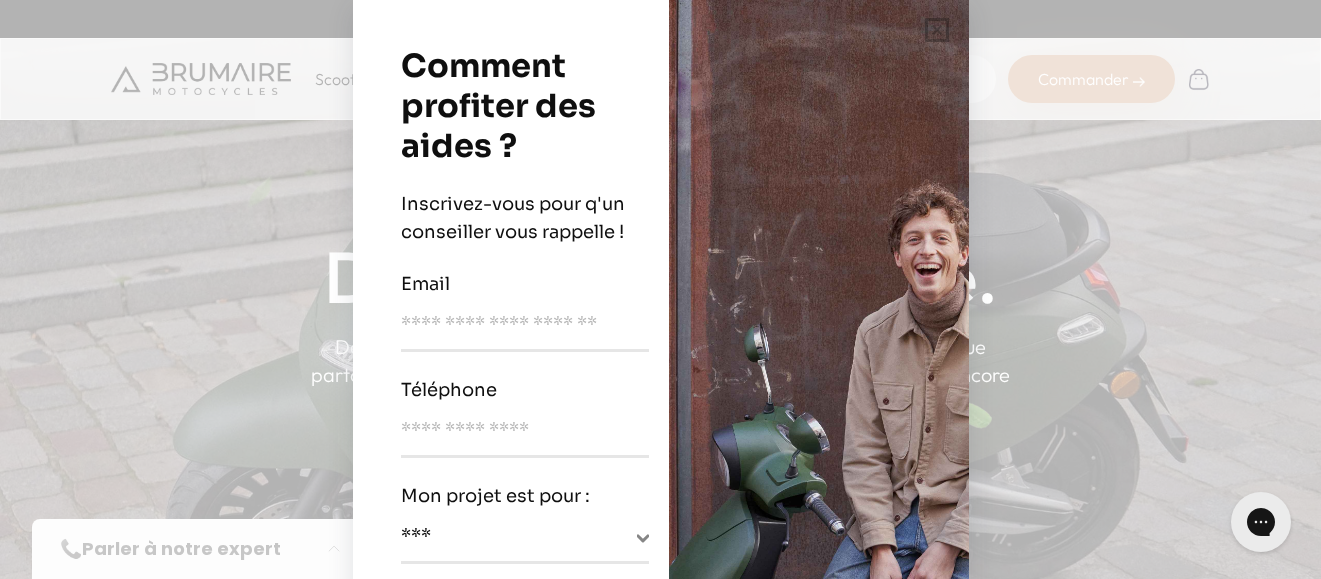 click on "**********" at bounding box center [660, 289] 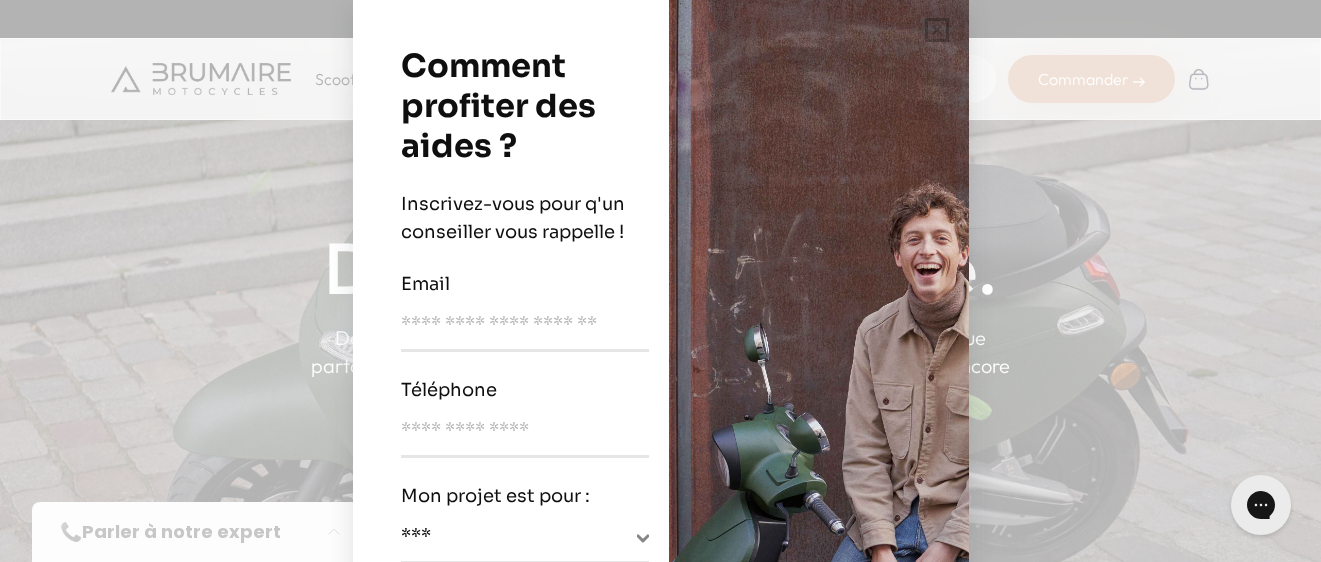 click on "**********" at bounding box center [660, 281] 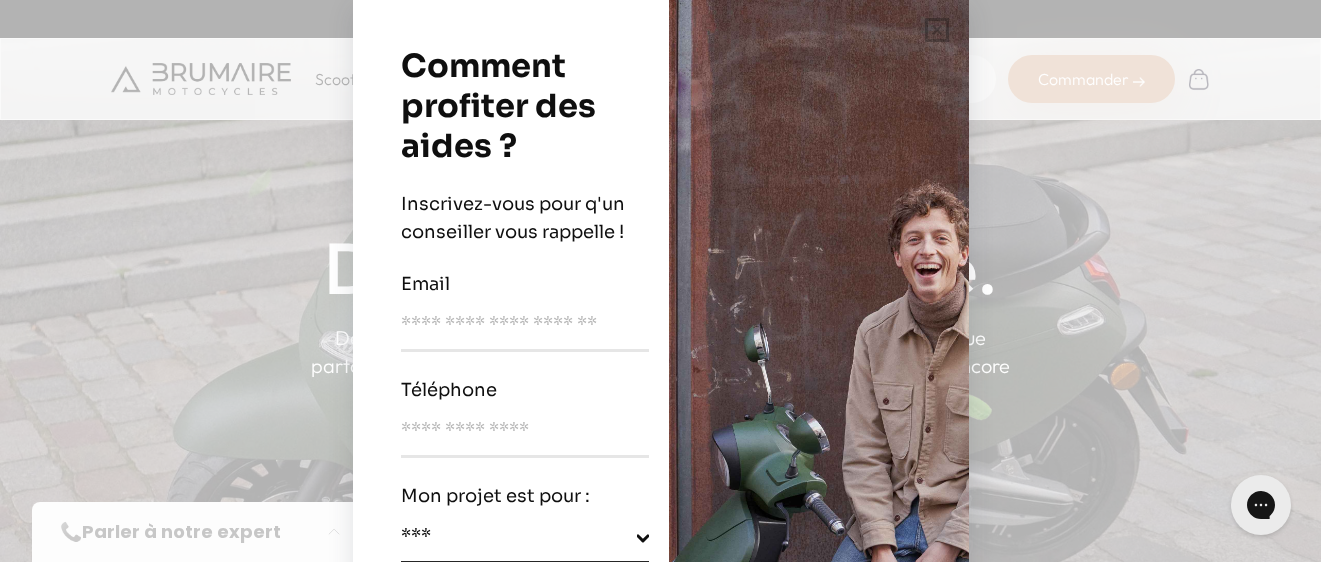click on "**********" at bounding box center [525, 541] 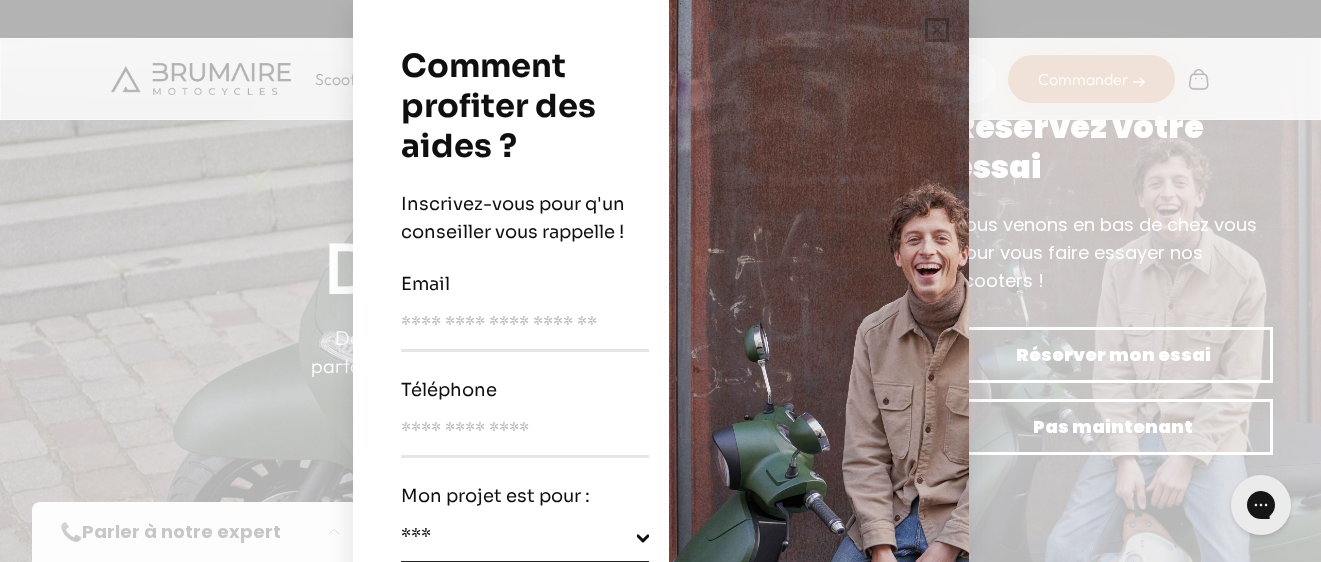 select on "********" 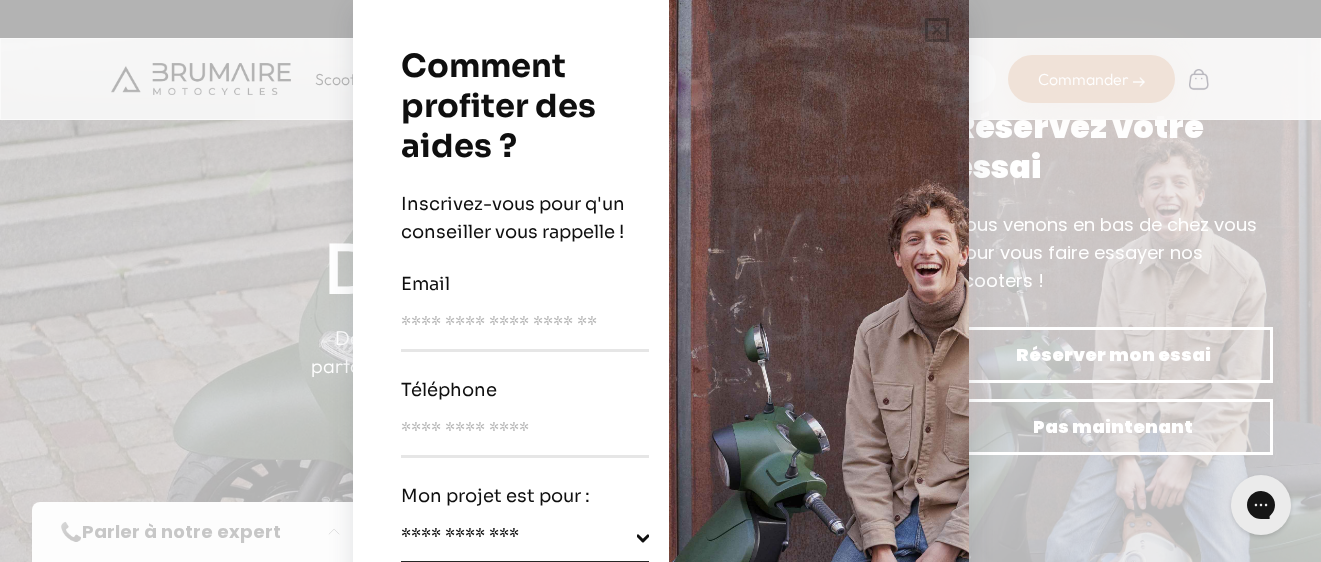 click on "**********" at bounding box center (525, 541) 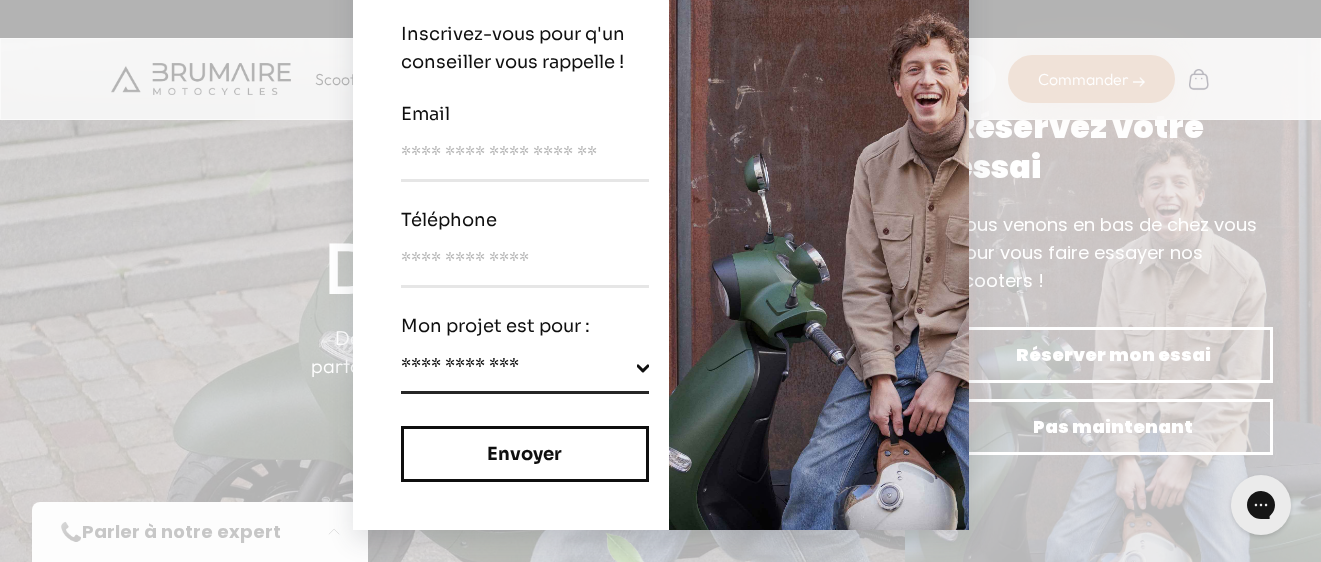scroll, scrollTop: 0, scrollLeft: 0, axis: both 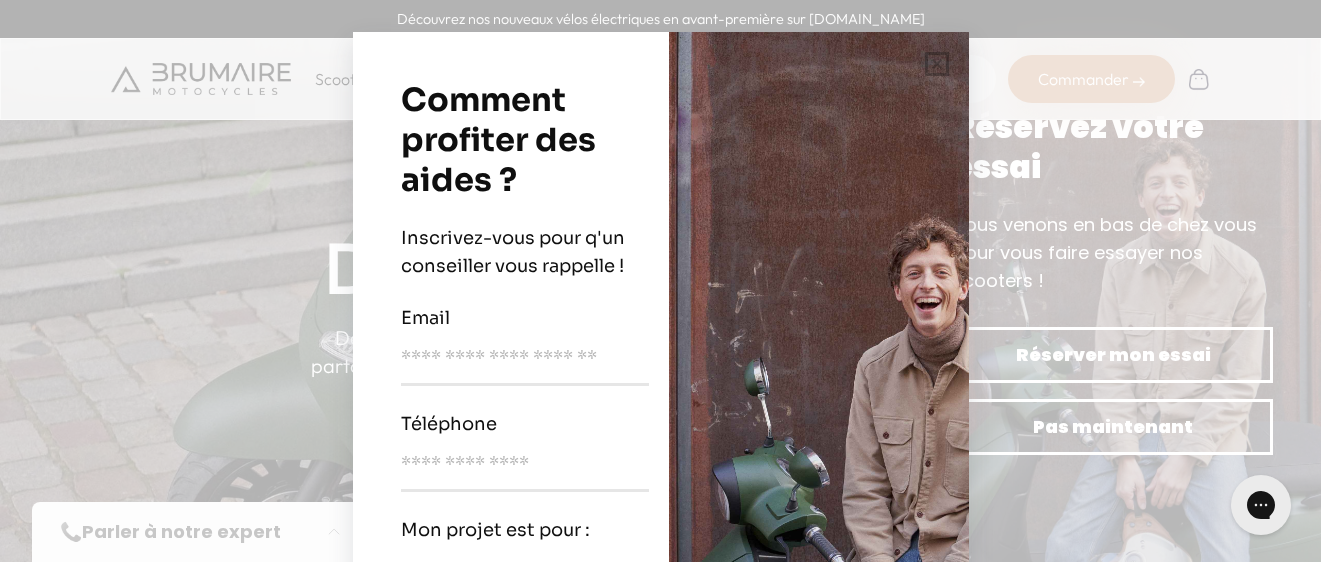 drag, startPoint x: 1209, startPoint y: 90, endPoint x: 1032, endPoint y: 133, distance: 182.14828 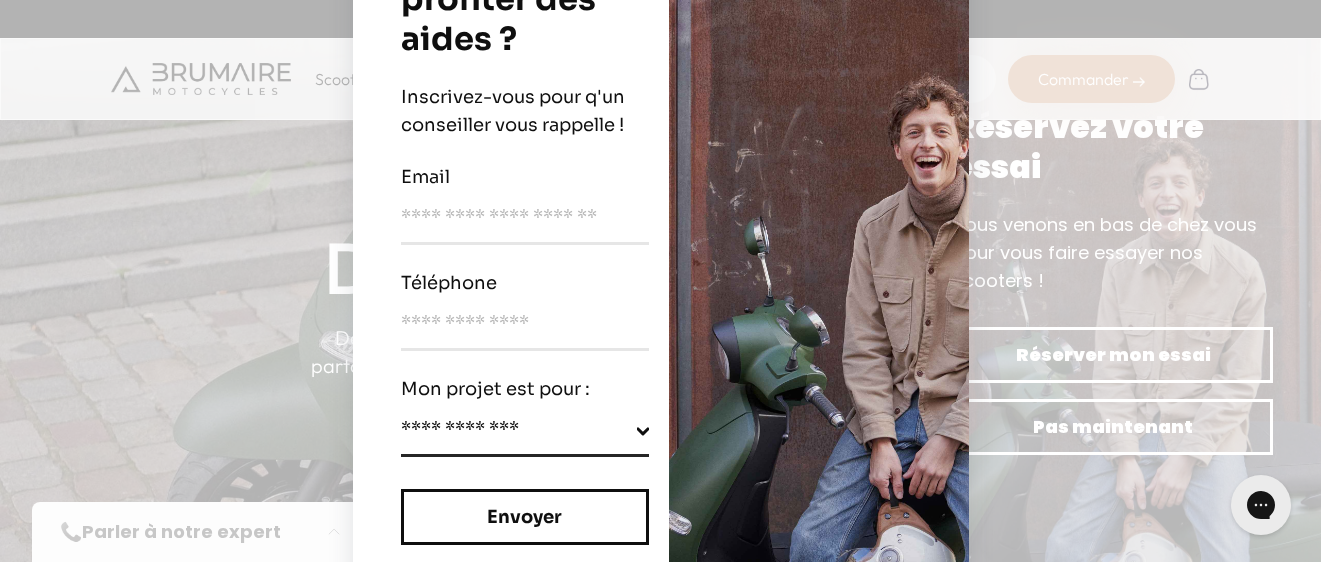 scroll, scrollTop: 204, scrollLeft: 0, axis: vertical 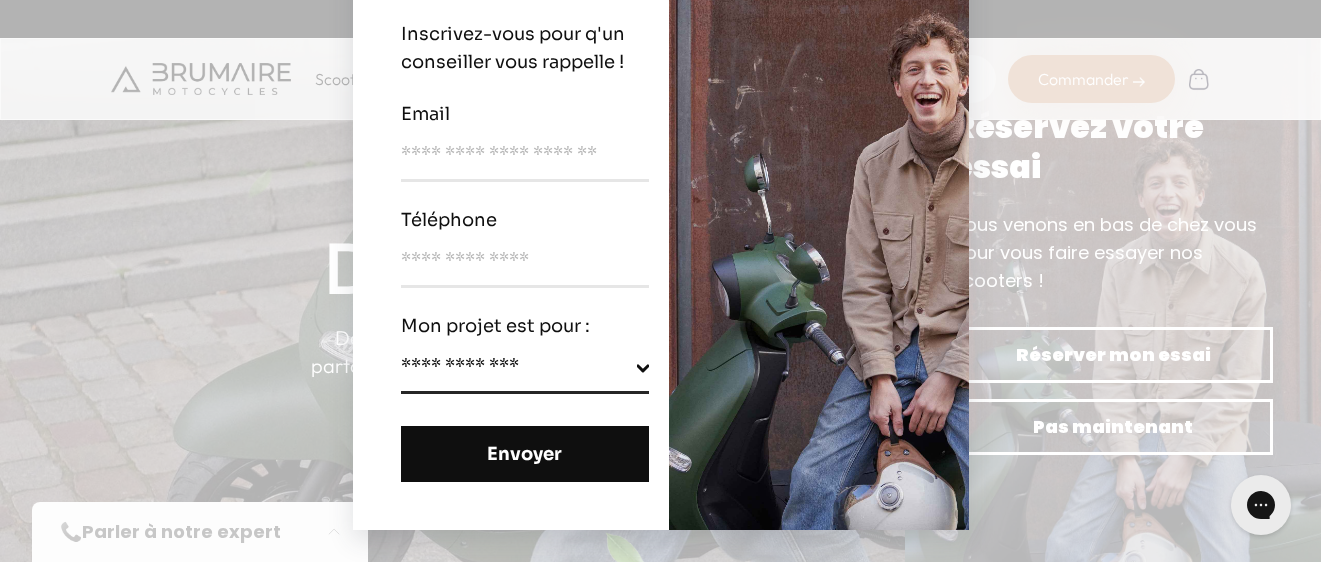 click on "Envoyer" at bounding box center [525, 454] 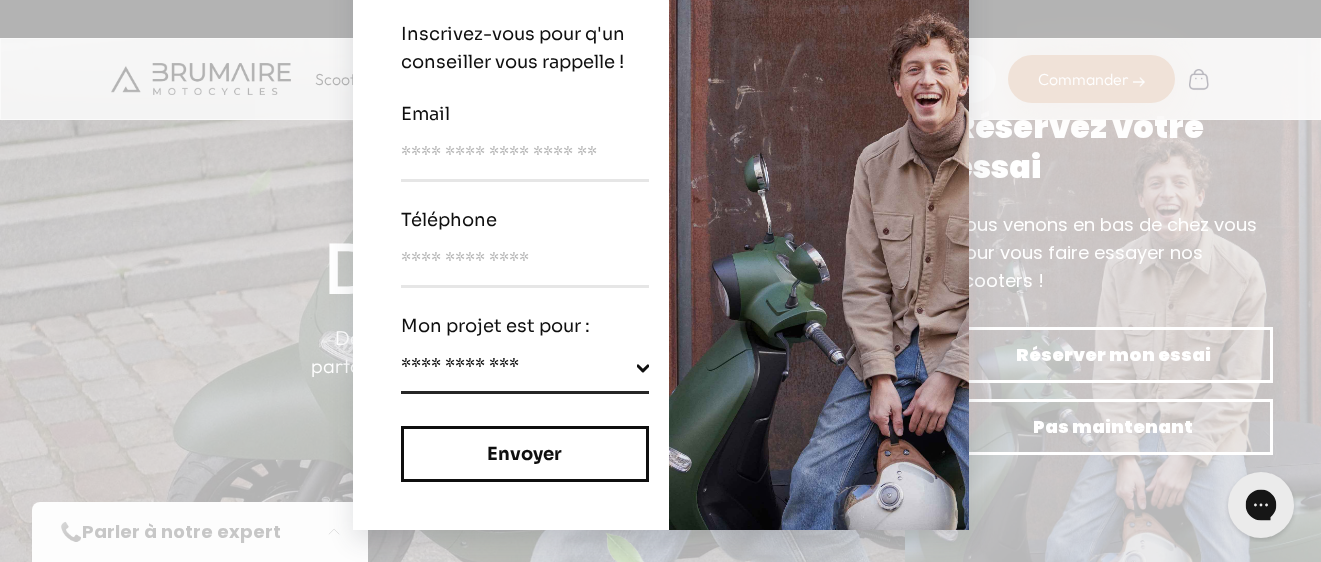 click 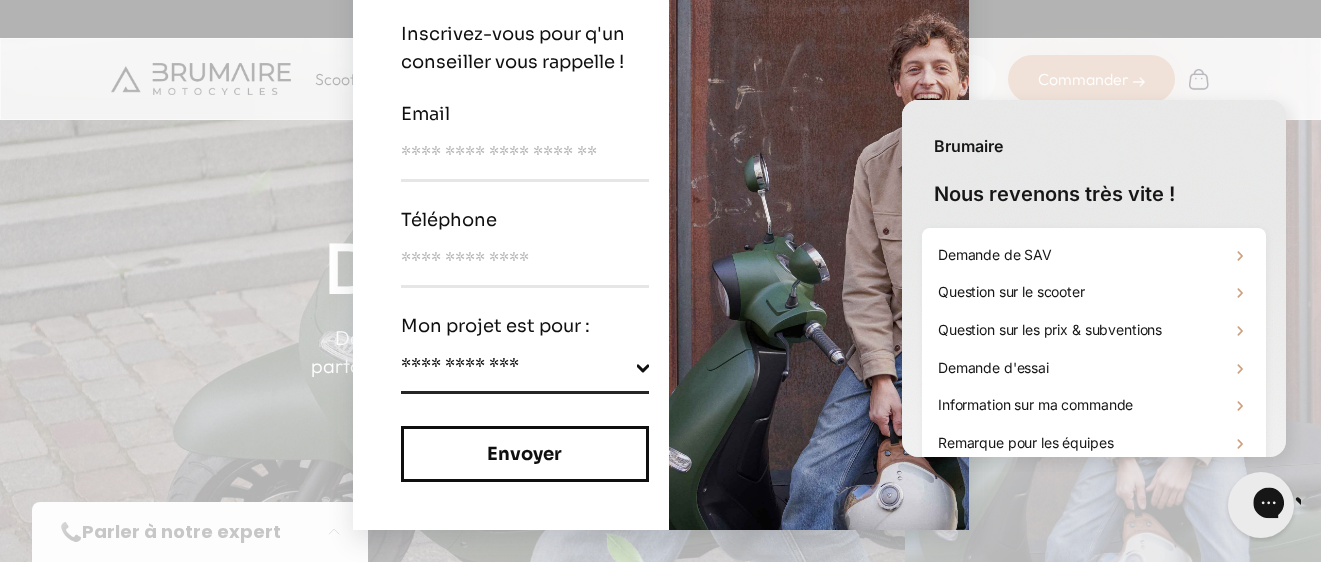 scroll, scrollTop: 0, scrollLeft: 0, axis: both 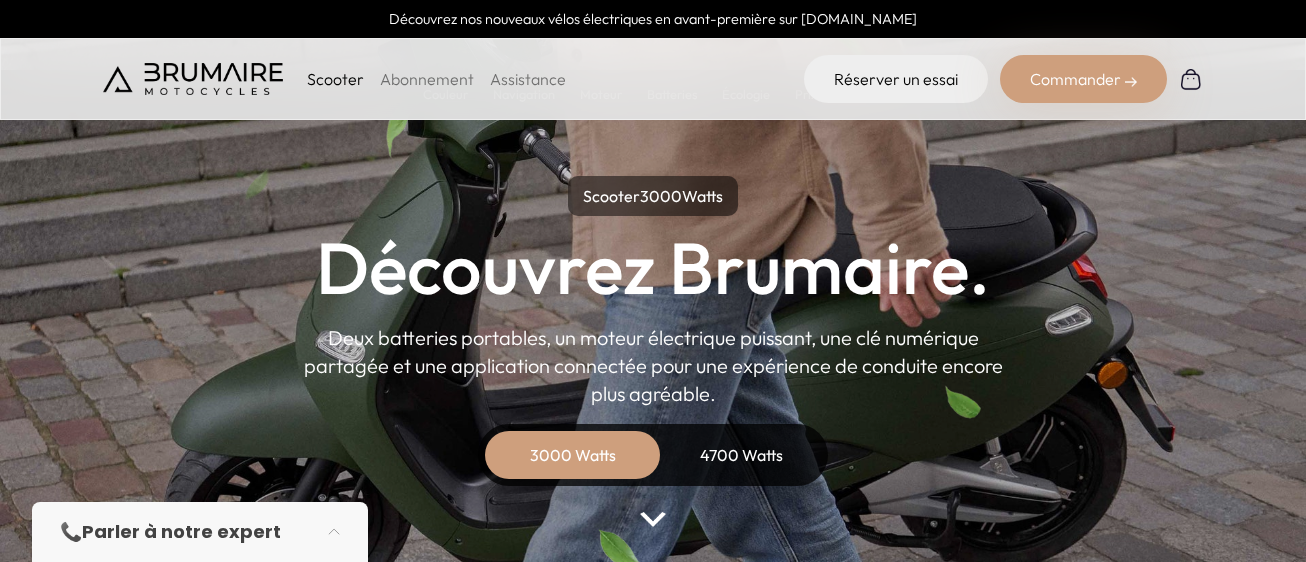 click on "4700 Watts" at bounding box center (741, 455) 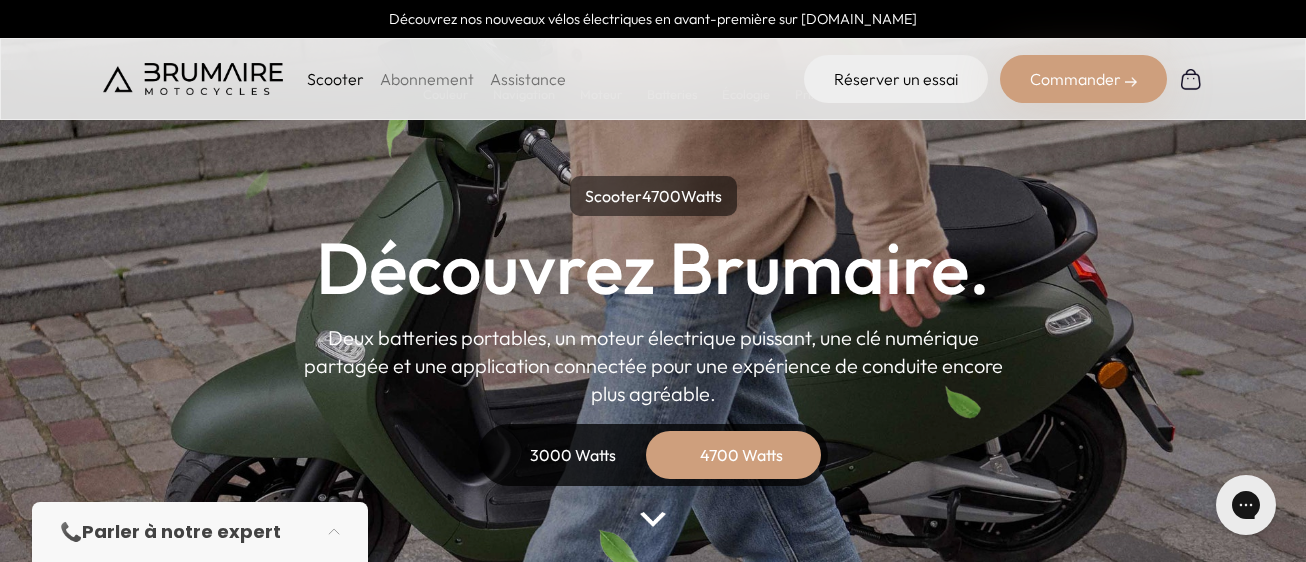 scroll, scrollTop: 0, scrollLeft: 0, axis: both 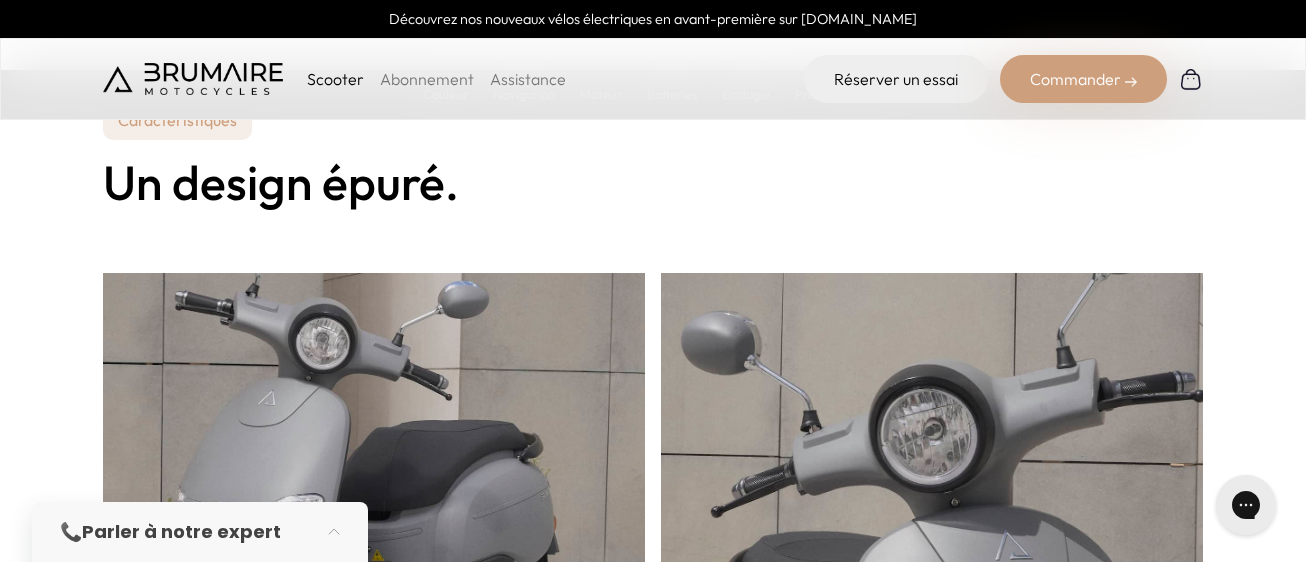 click at bounding box center [653, 681] 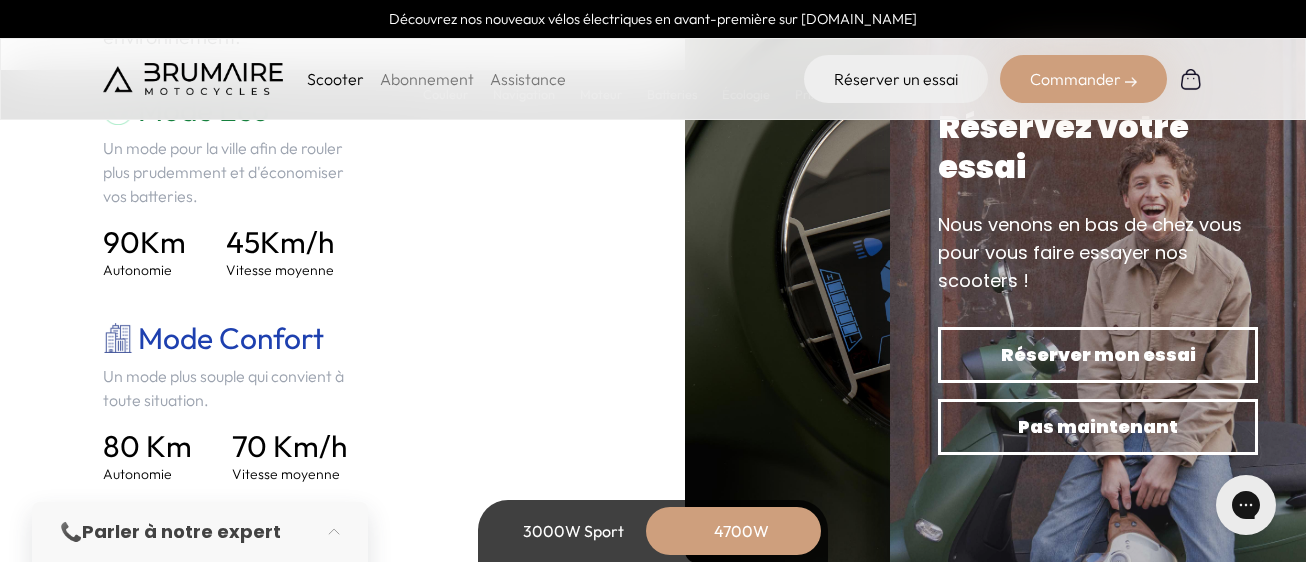 scroll, scrollTop: 2921, scrollLeft: 0, axis: vertical 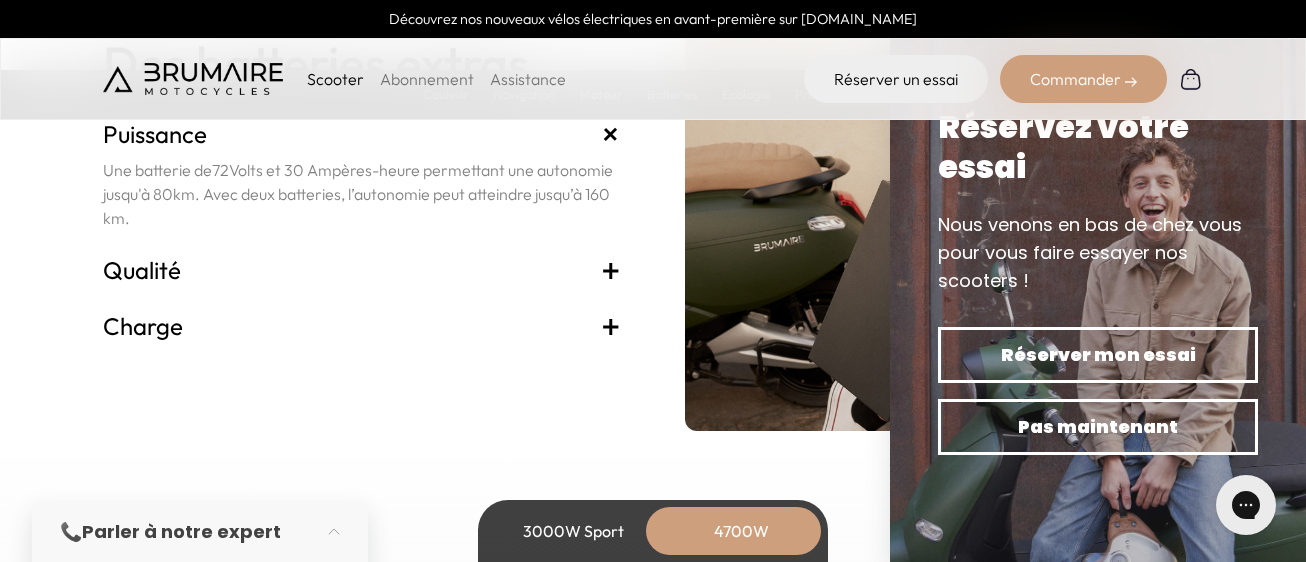 click on "+" at bounding box center (611, 326) 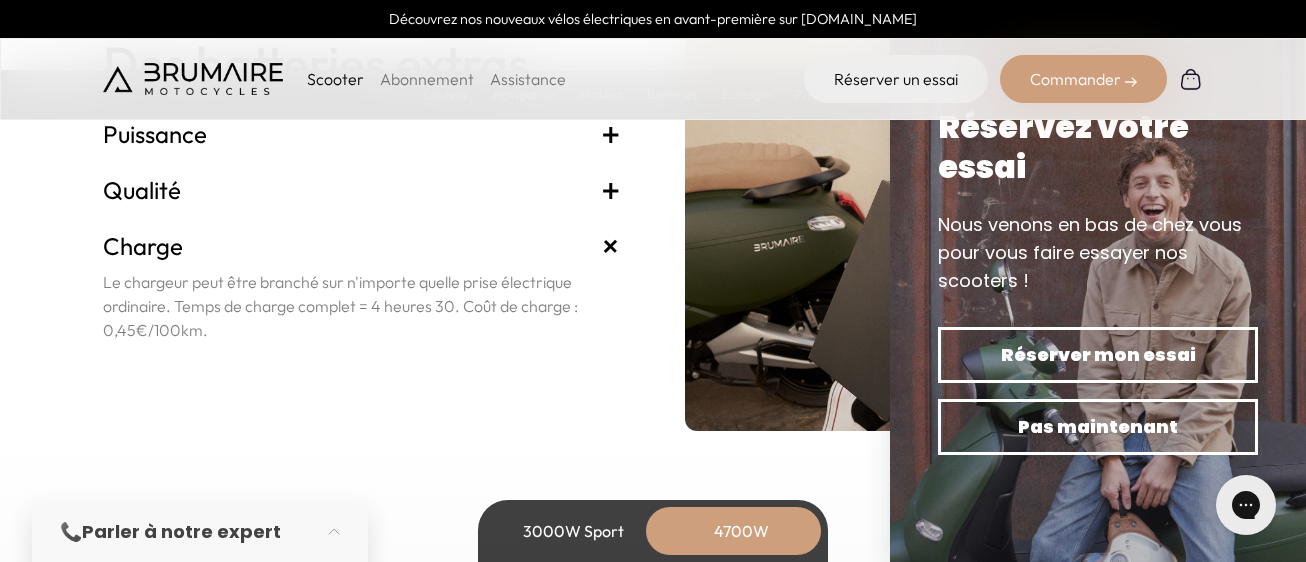 click on "+" at bounding box center [611, 190] 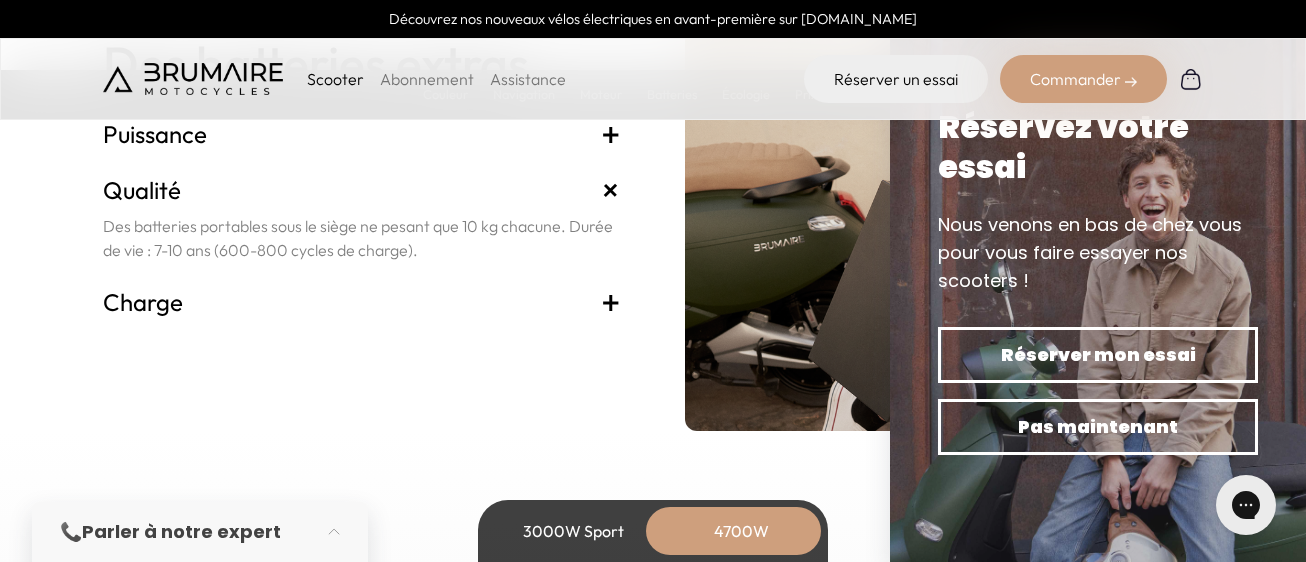 click on "+" at bounding box center [611, 134] 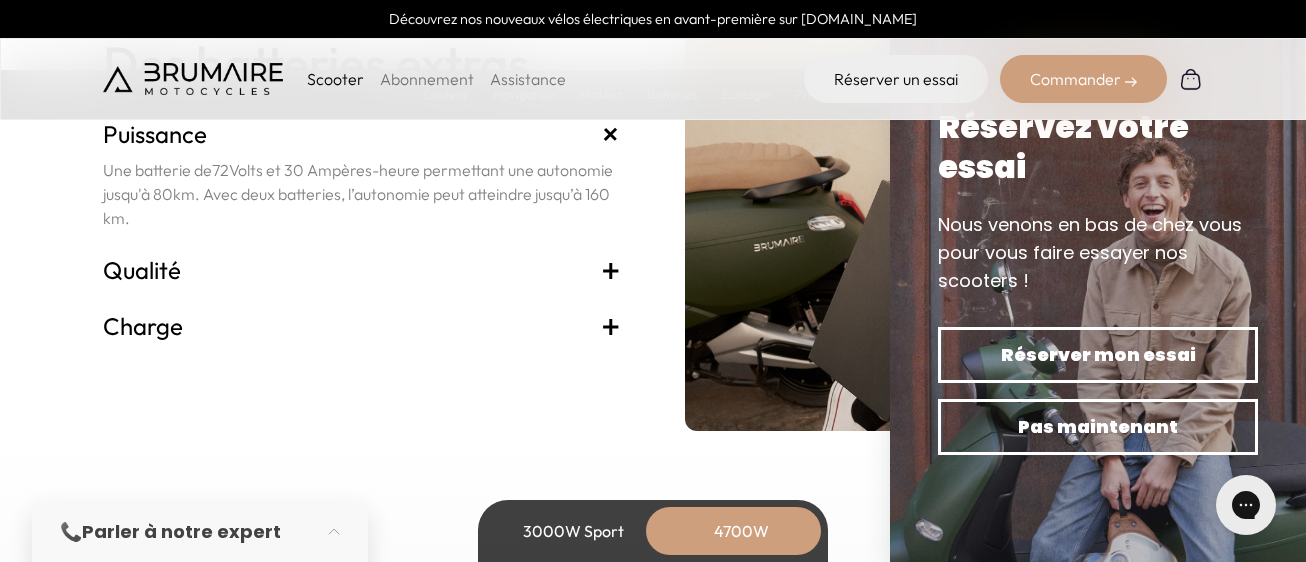 click on "+" at bounding box center [611, 326] 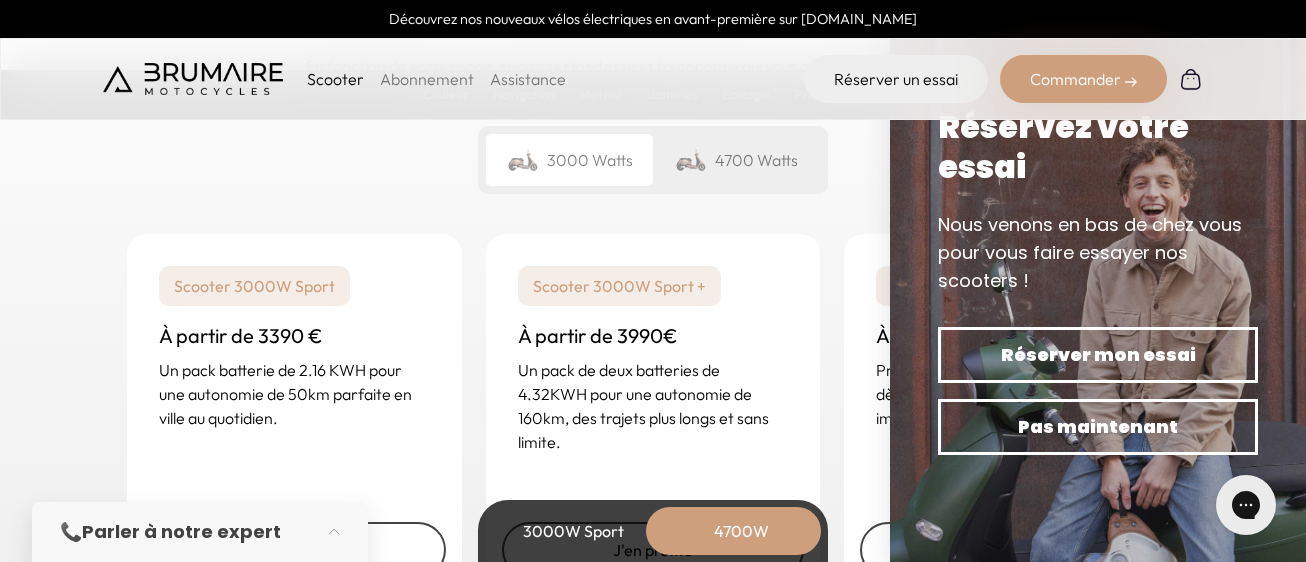 scroll, scrollTop: 5011, scrollLeft: 0, axis: vertical 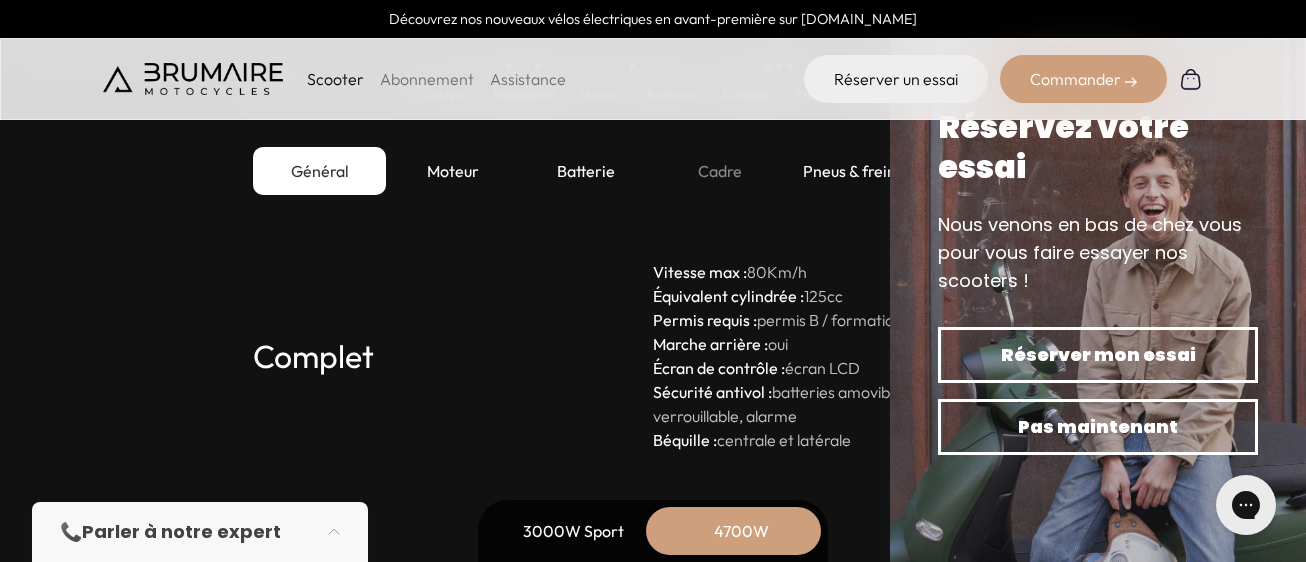 click on "Cadre" at bounding box center (719, 171) 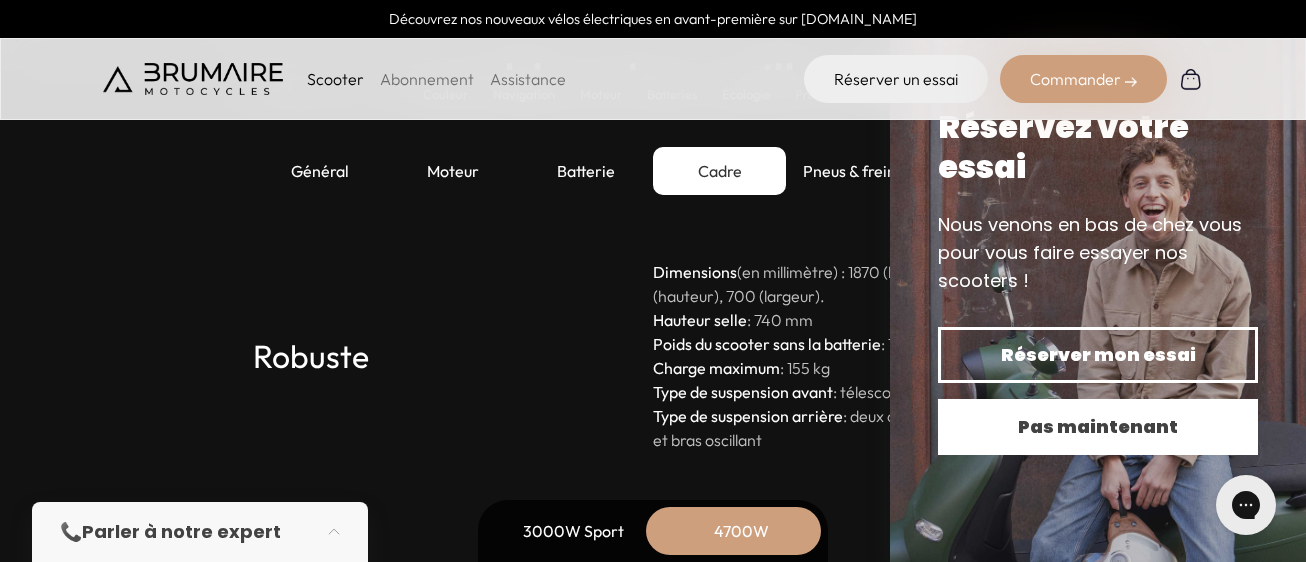 click on "Pas maintenant" at bounding box center [1098, 427] 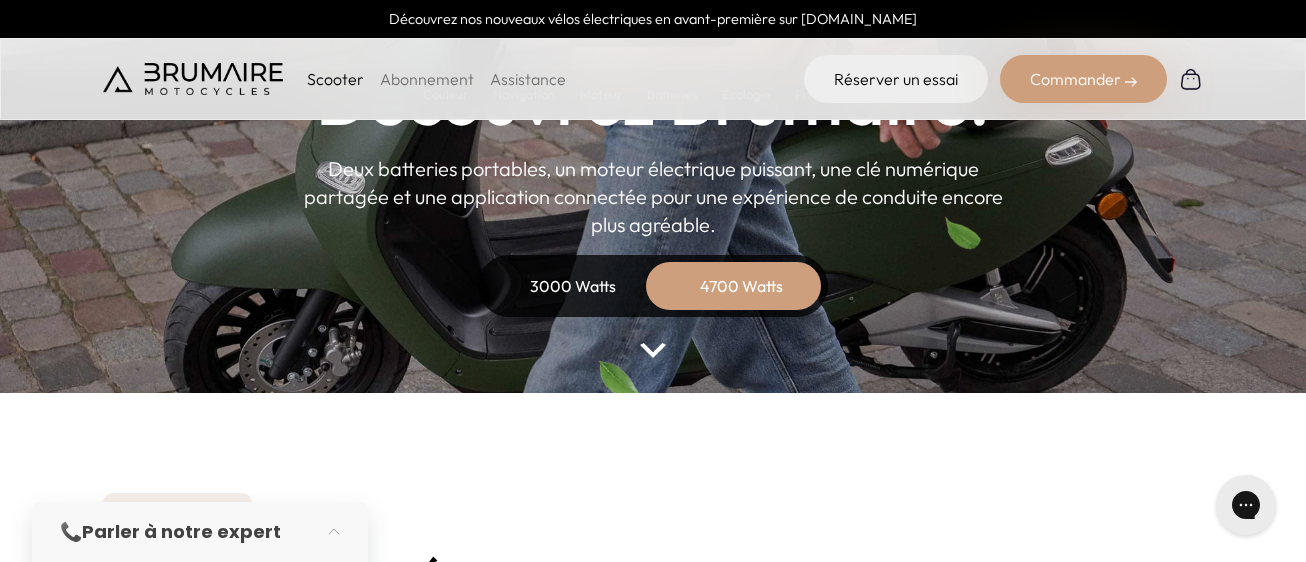 scroll, scrollTop: 0, scrollLeft: 0, axis: both 